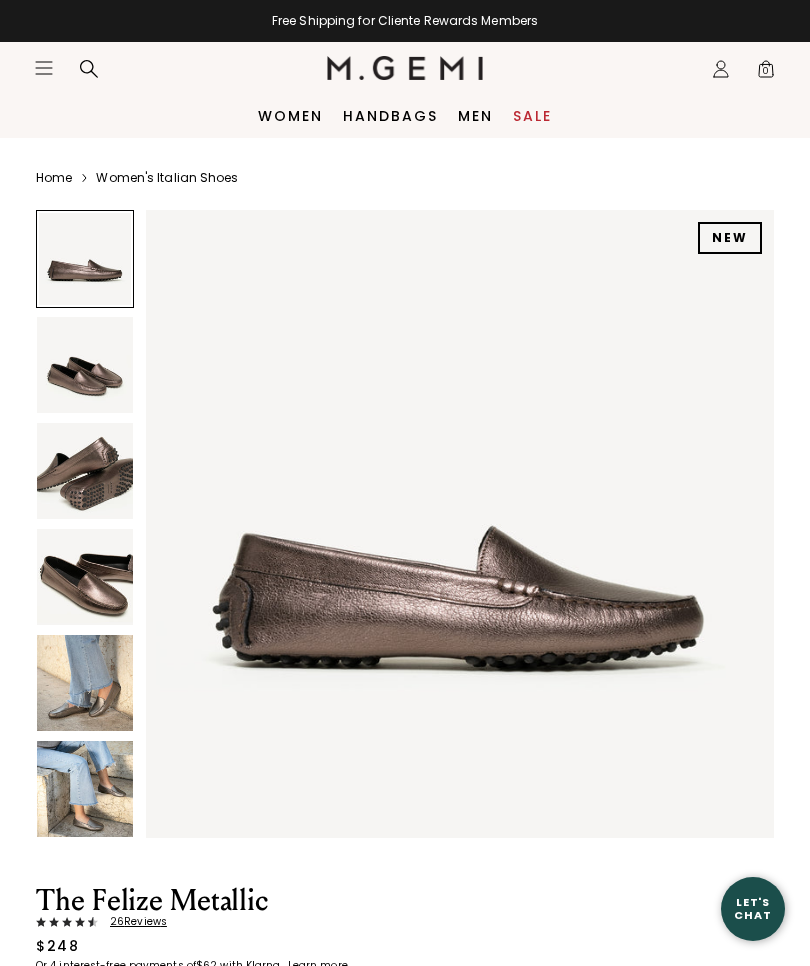 scroll, scrollTop: 0, scrollLeft: 0, axis: both 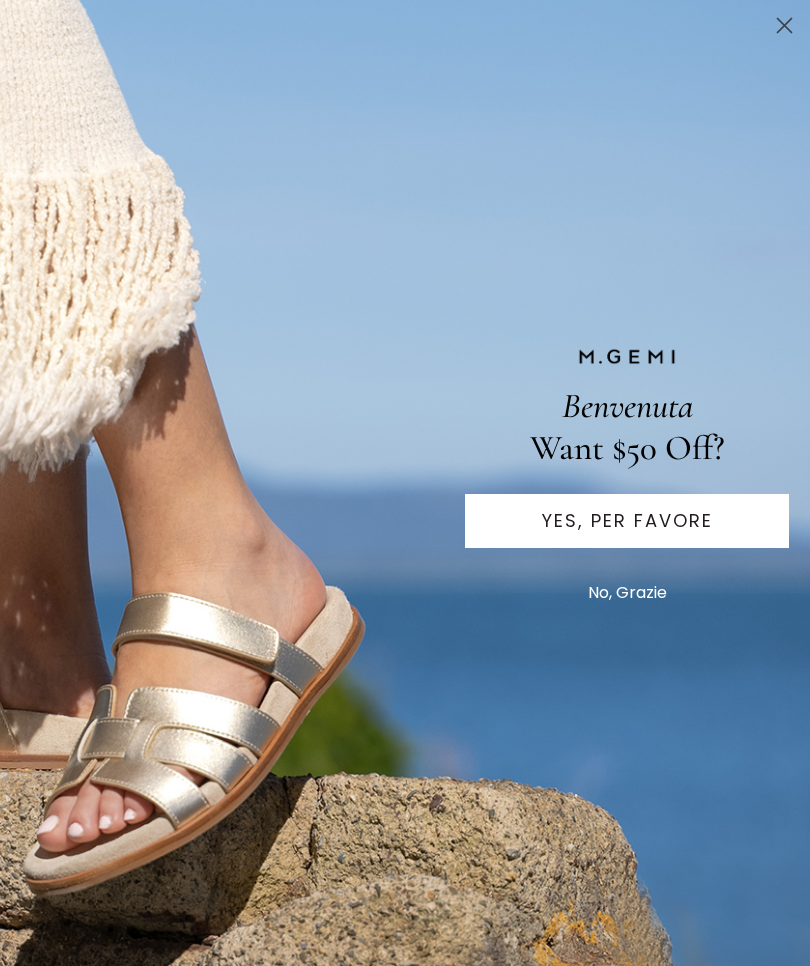 click on "No, Grazie" at bounding box center [627, 593] 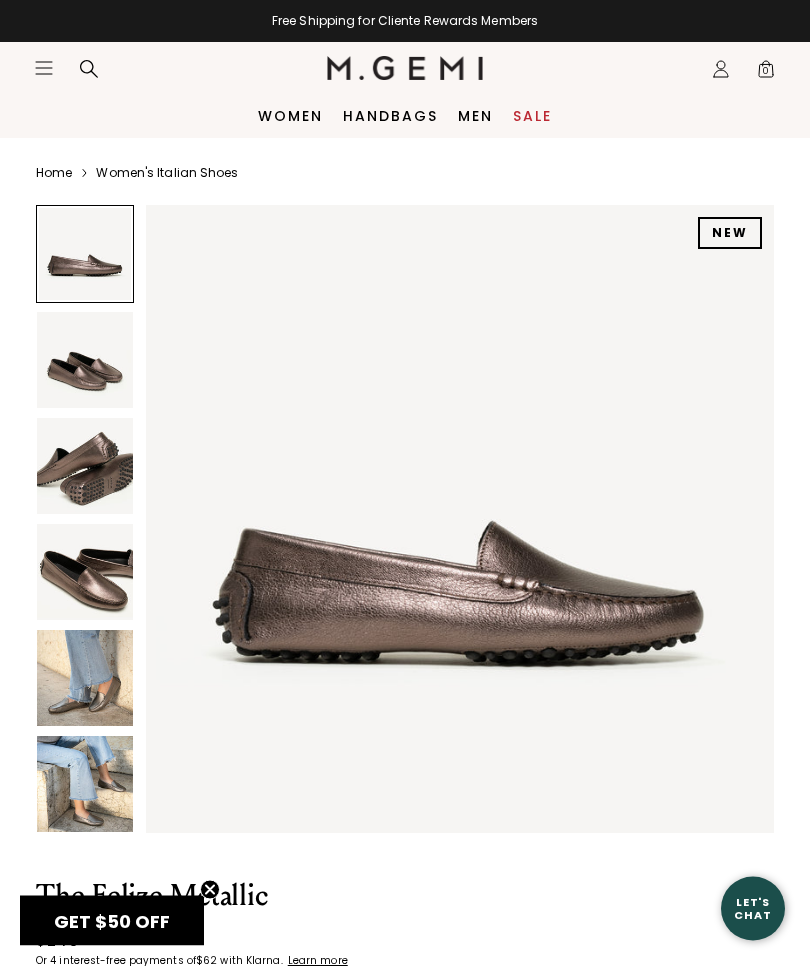 scroll, scrollTop: 0, scrollLeft: 0, axis: both 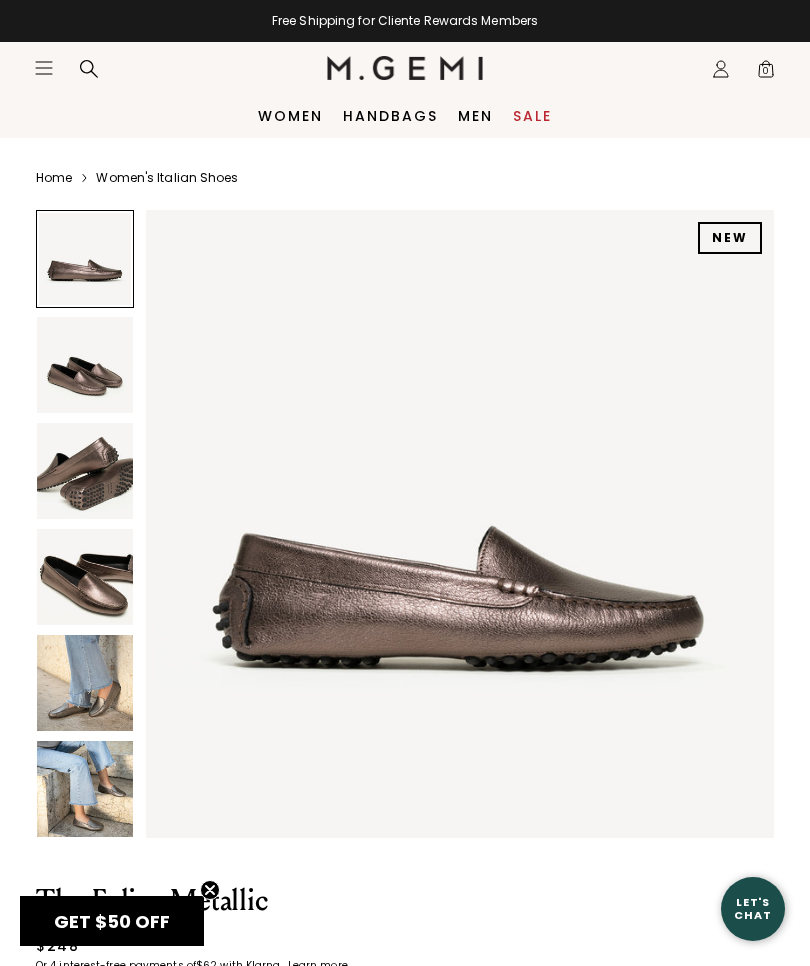 click on "Women" at bounding box center [290, 116] 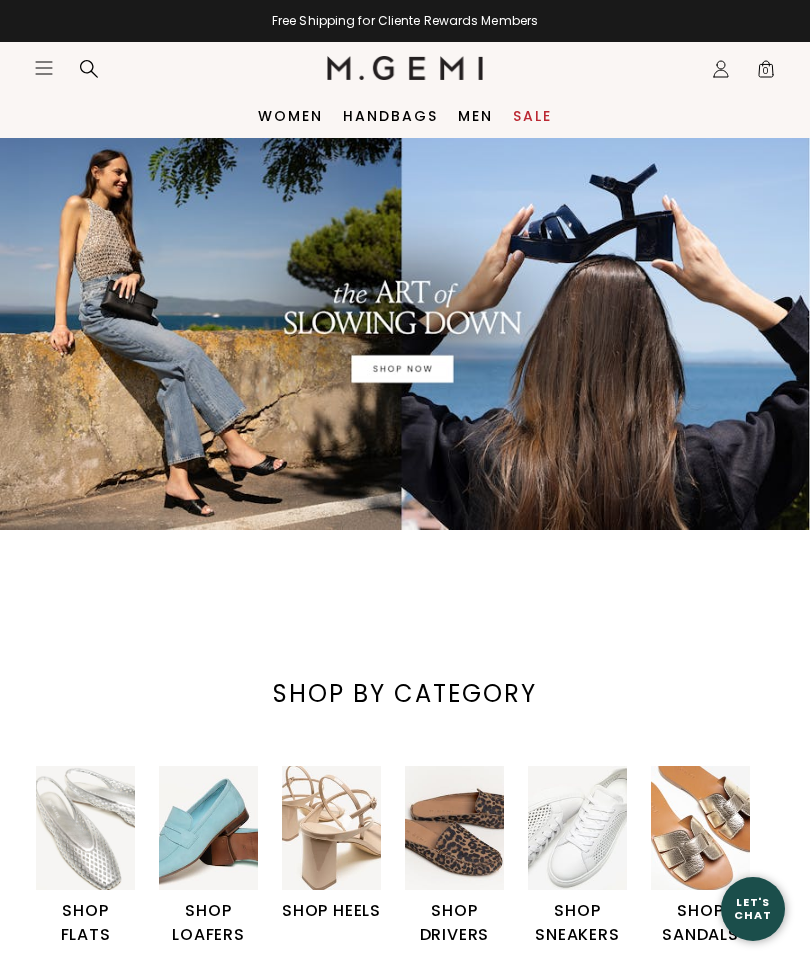 scroll, scrollTop: 0, scrollLeft: 0, axis: both 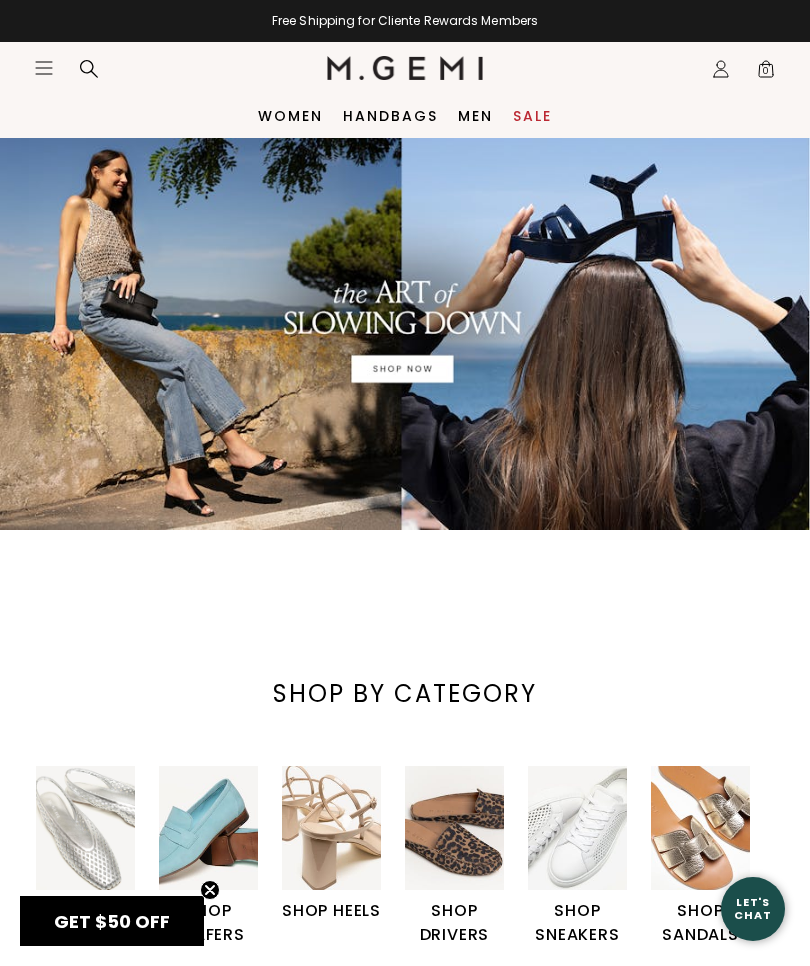 click on "Women" at bounding box center (290, 116) 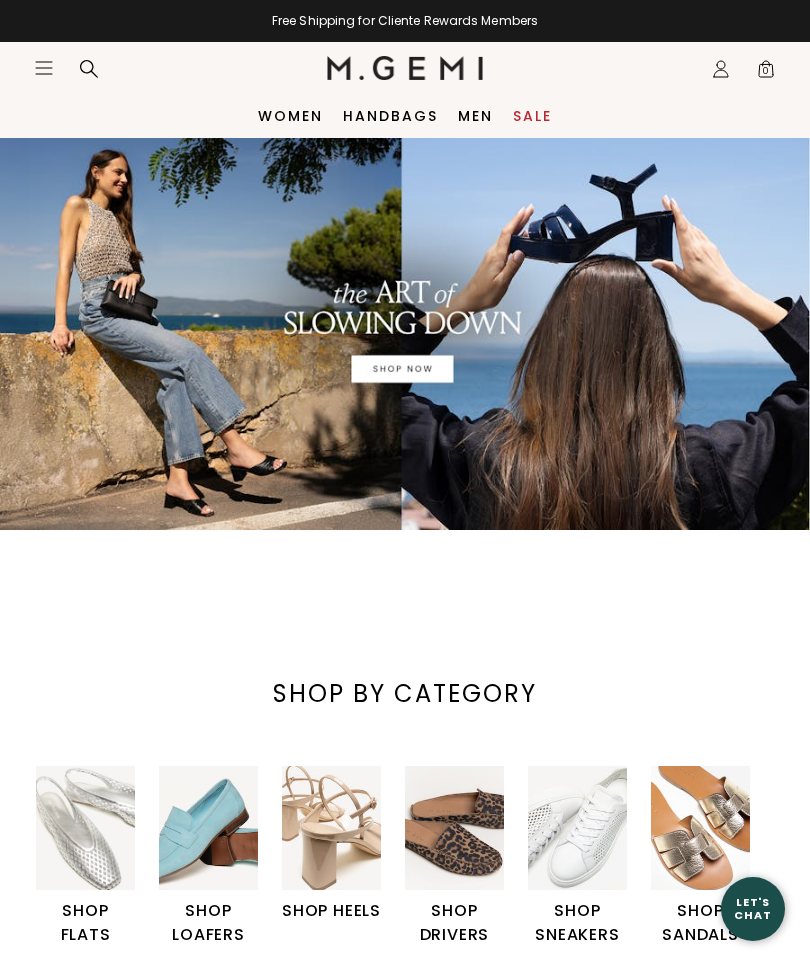 scroll, scrollTop: 0, scrollLeft: 0, axis: both 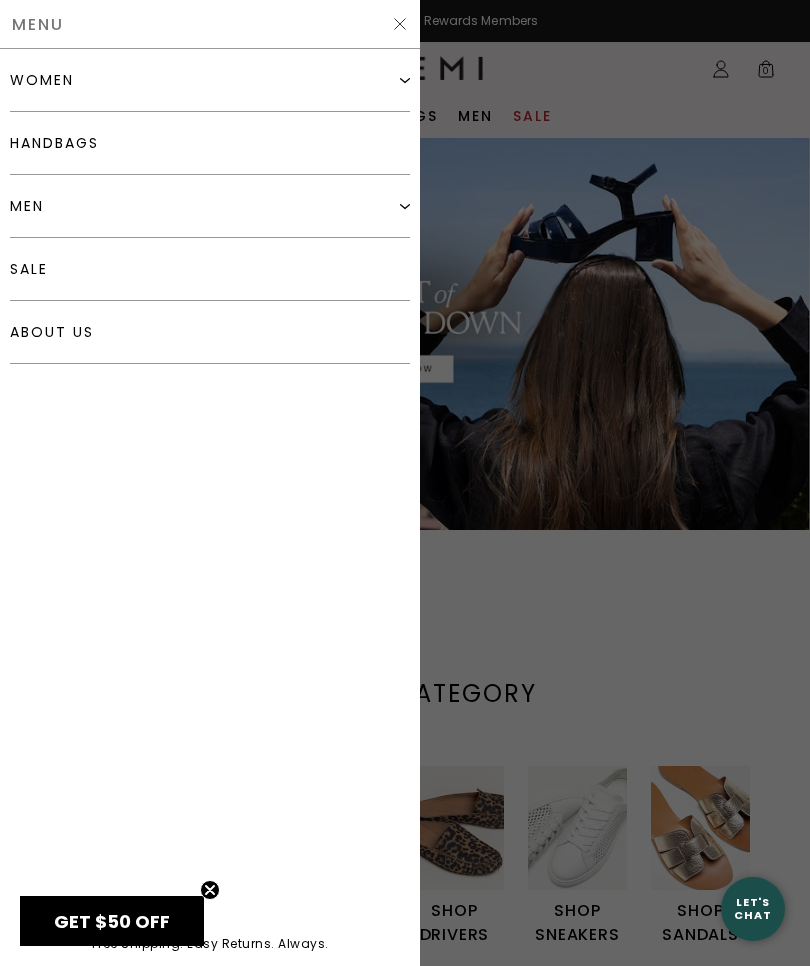 click on "women" at bounding box center [210, 80] 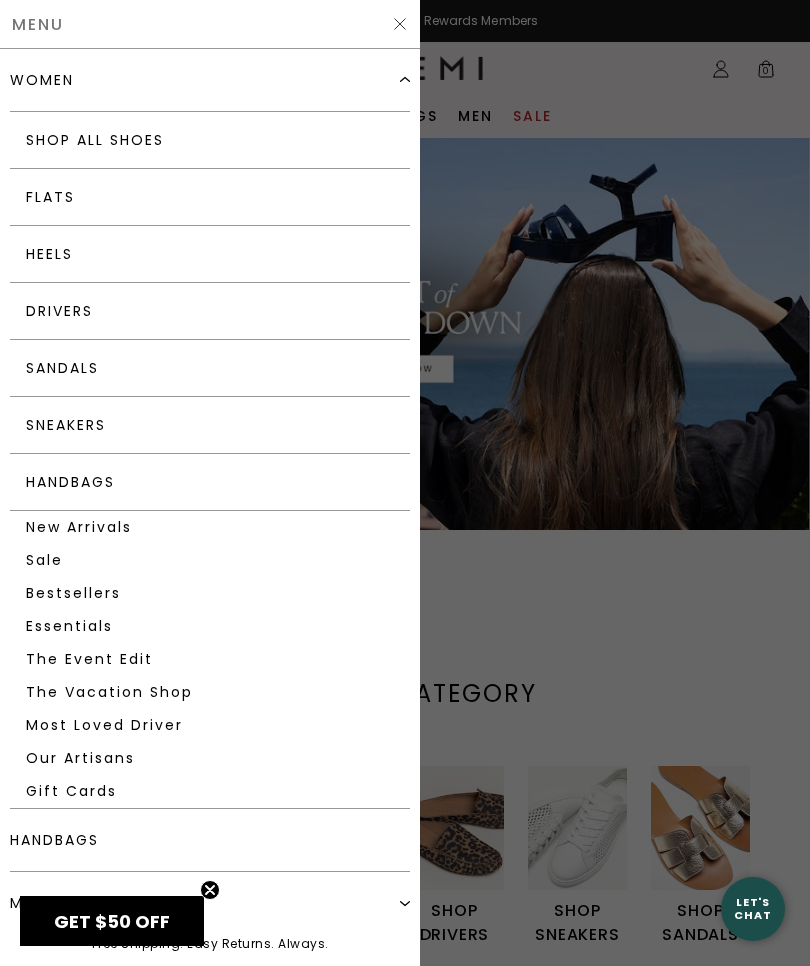 scroll, scrollTop: 0, scrollLeft: 0, axis: both 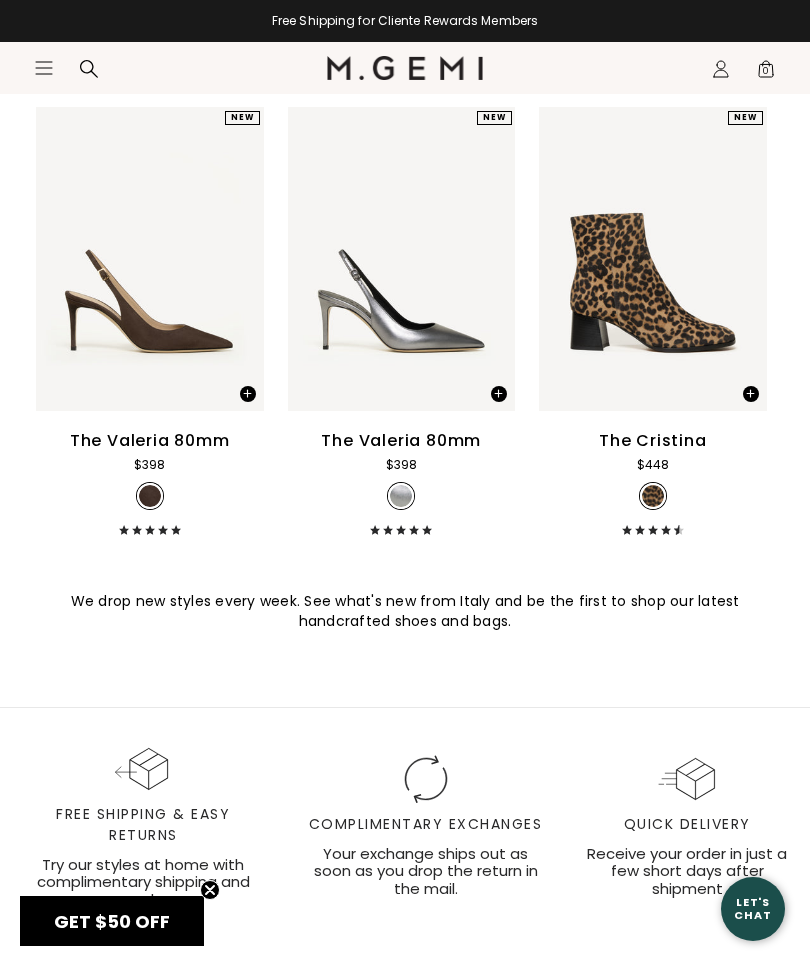 click on "Icons/20x20/hamburger@2x" 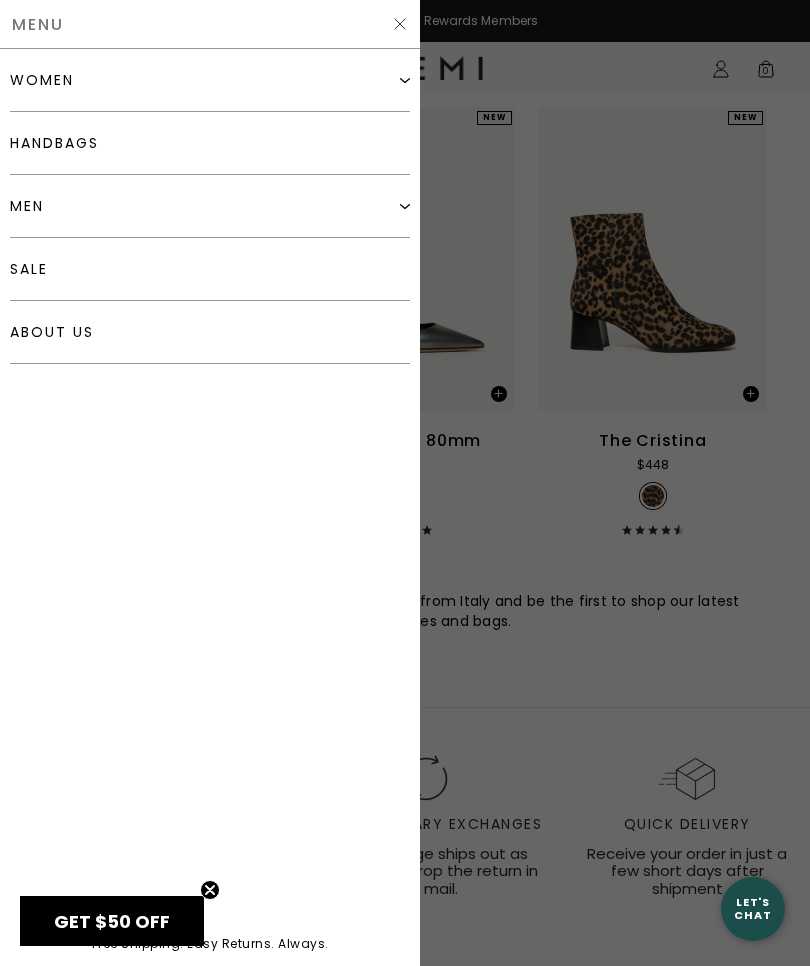 click on "Close dialog Still Looking? Unlock $50 Off
Enjoy a gift from us on your first full-price purchase. We guarantee it won’t be your last.
CLAIM YOUR GIFT Submit" at bounding box center [405, 483] 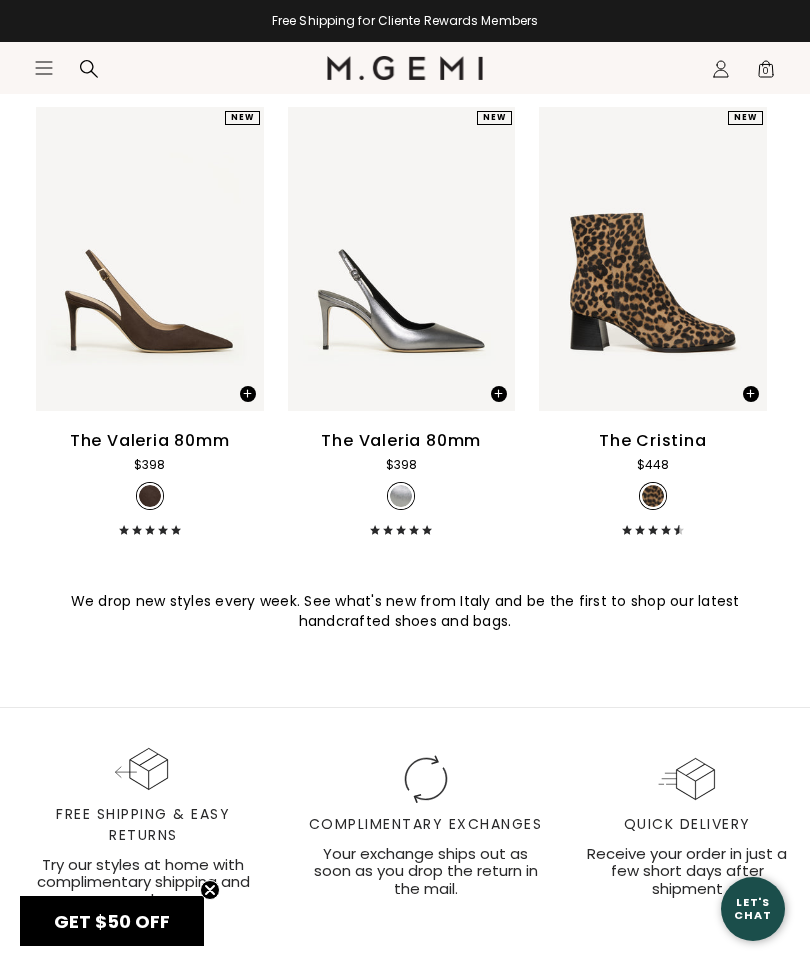 click on "Icons/20x20/hamburger@2x" 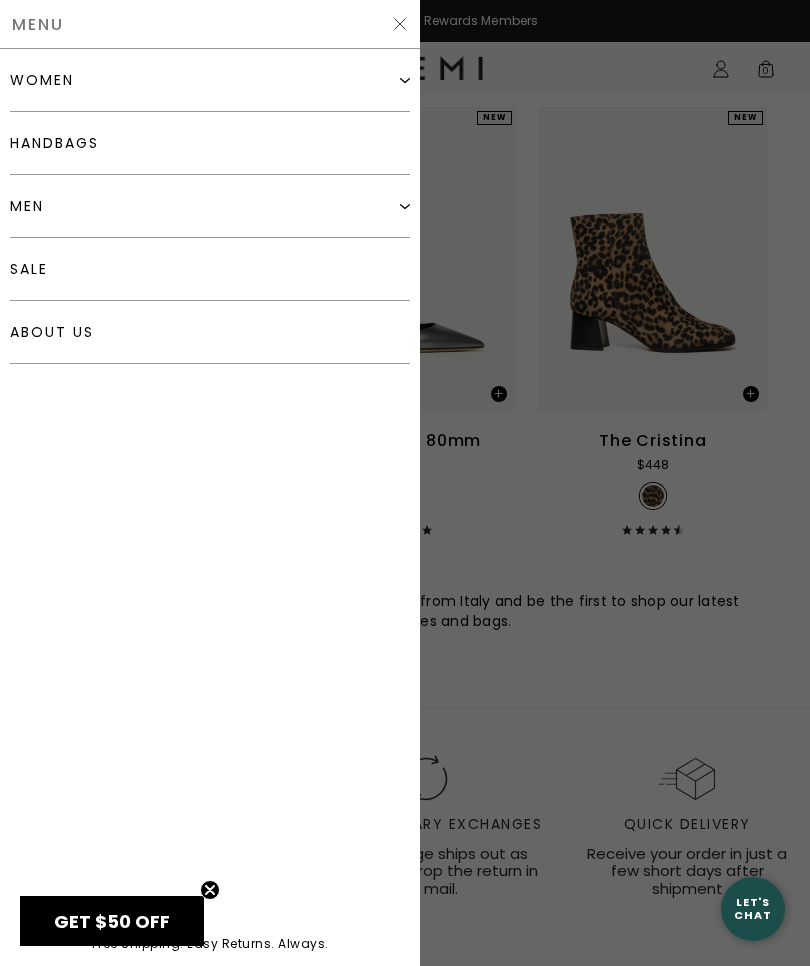 click on "women" at bounding box center [210, 80] 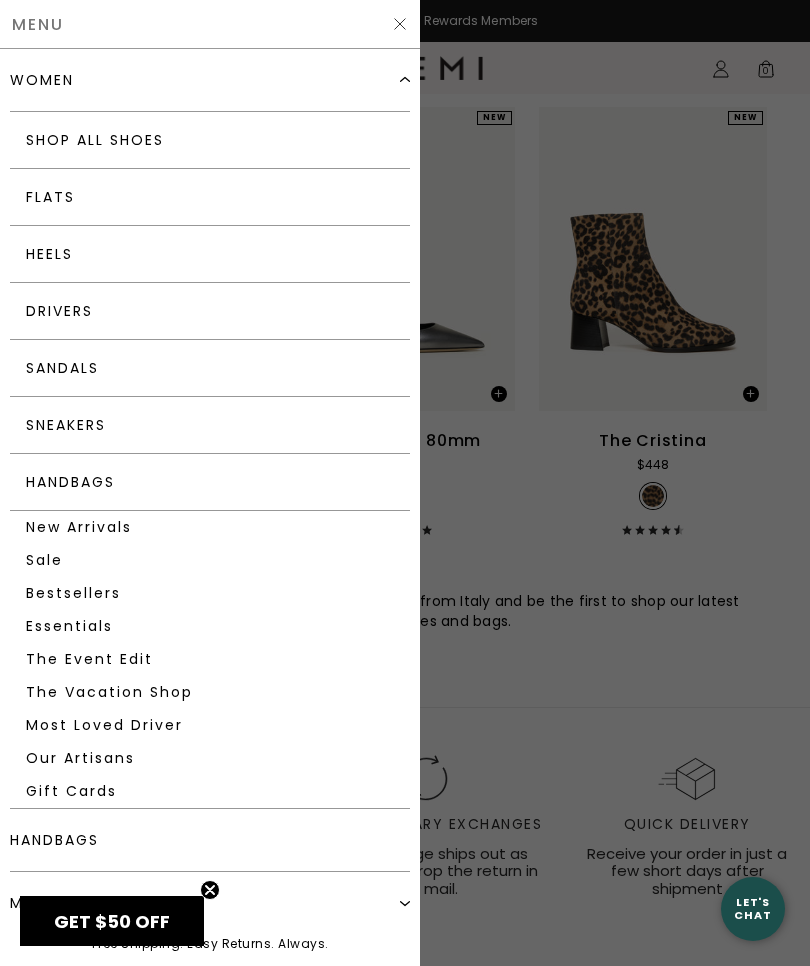 click on "Flats" at bounding box center (210, 197) 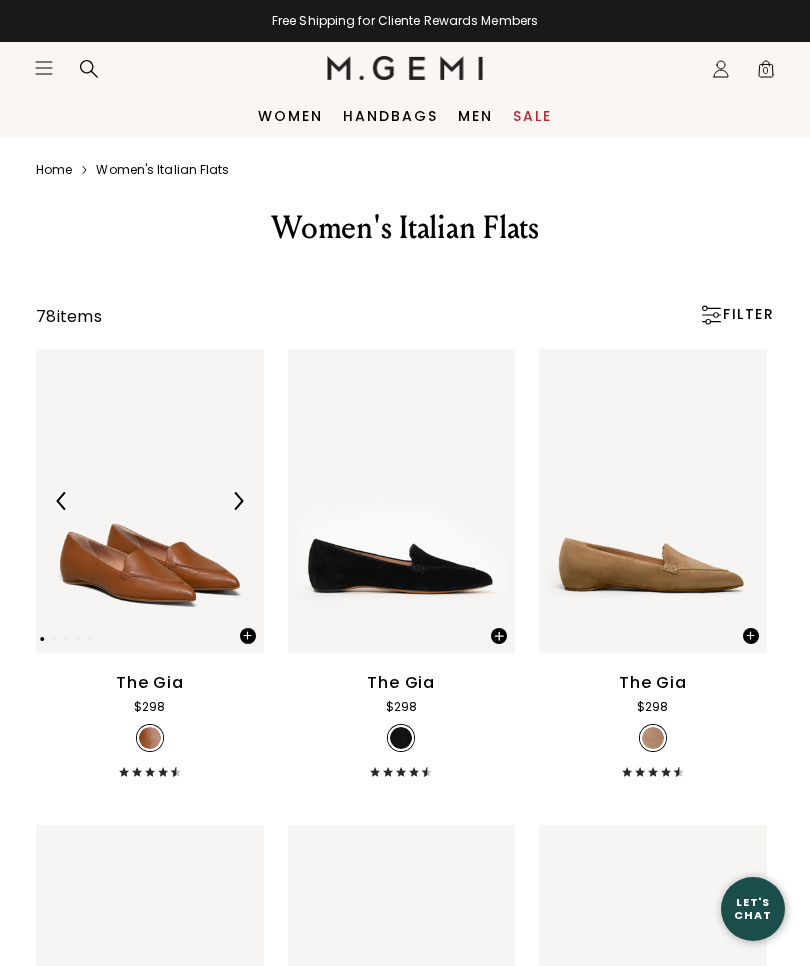 scroll, scrollTop: 0, scrollLeft: 0, axis: both 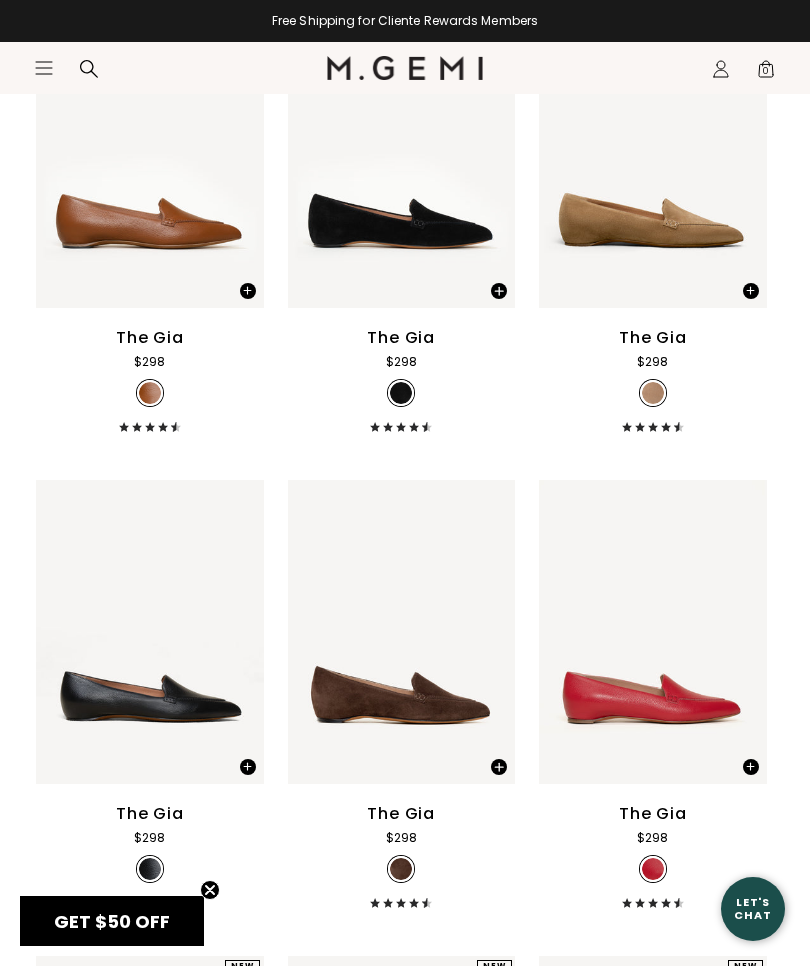 click on "The Gia" at bounding box center (401, 338) 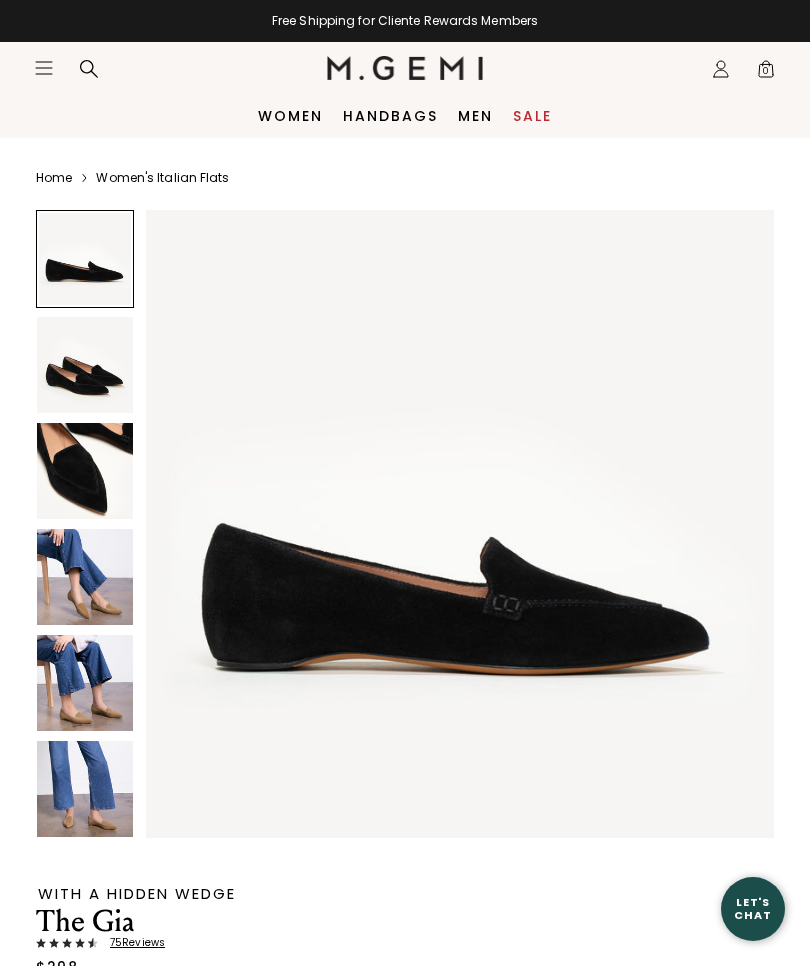 scroll, scrollTop: 0, scrollLeft: 0, axis: both 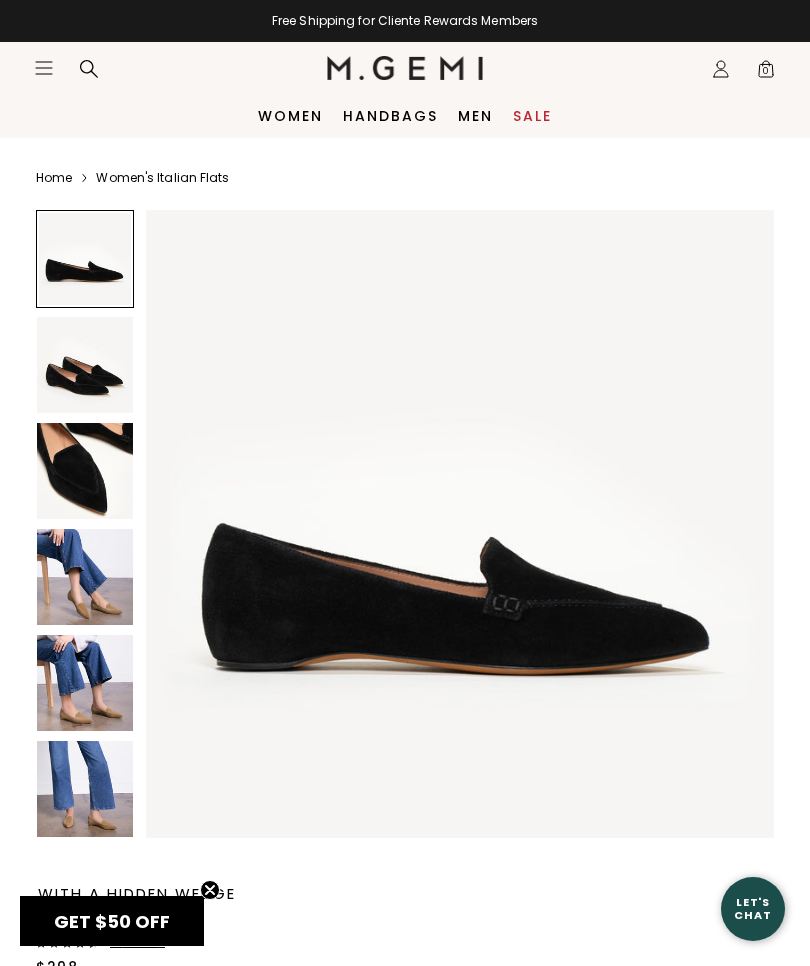 click at bounding box center (85, 365) 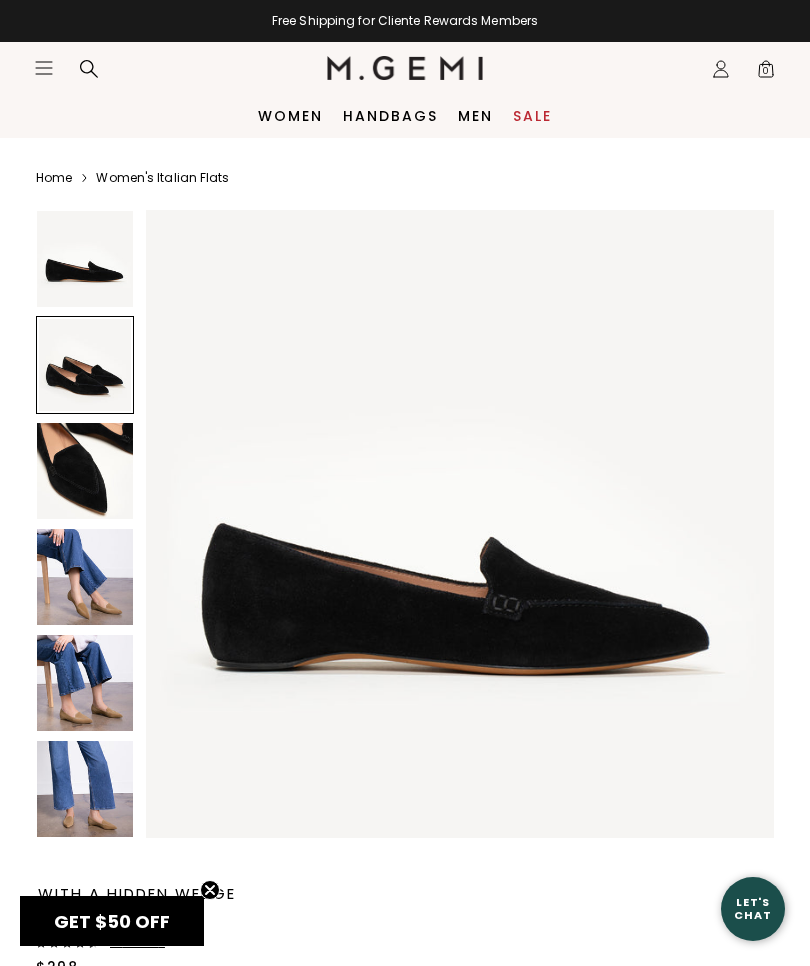 scroll, scrollTop: 0, scrollLeft: 0, axis: both 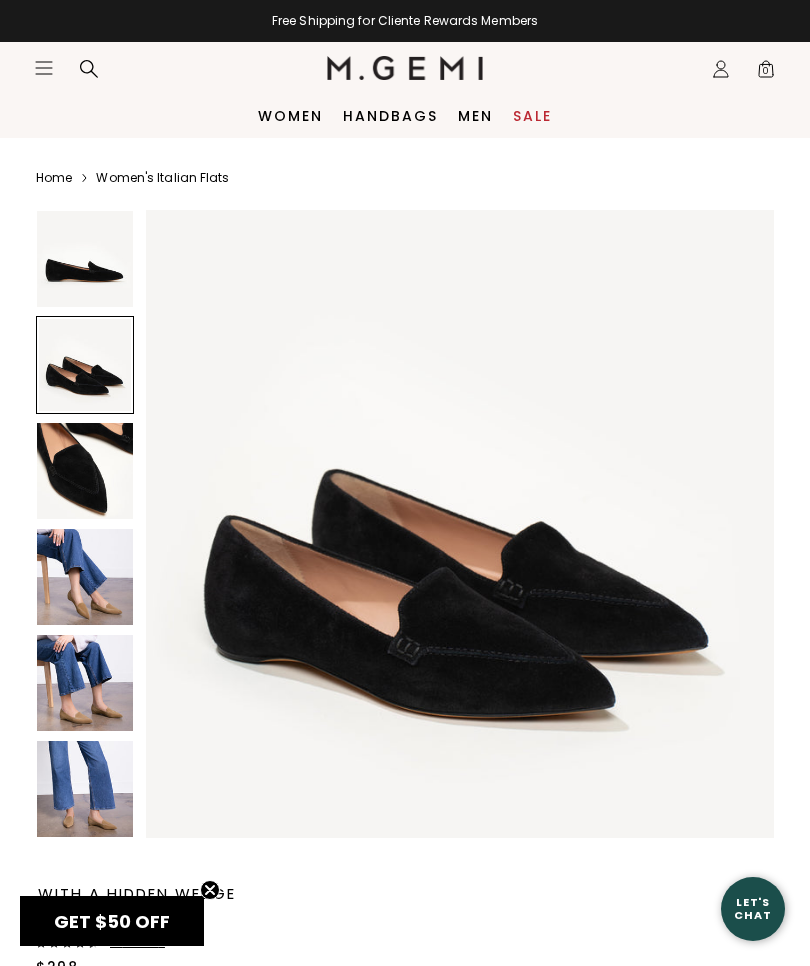 click at bounding box center (85, 471) 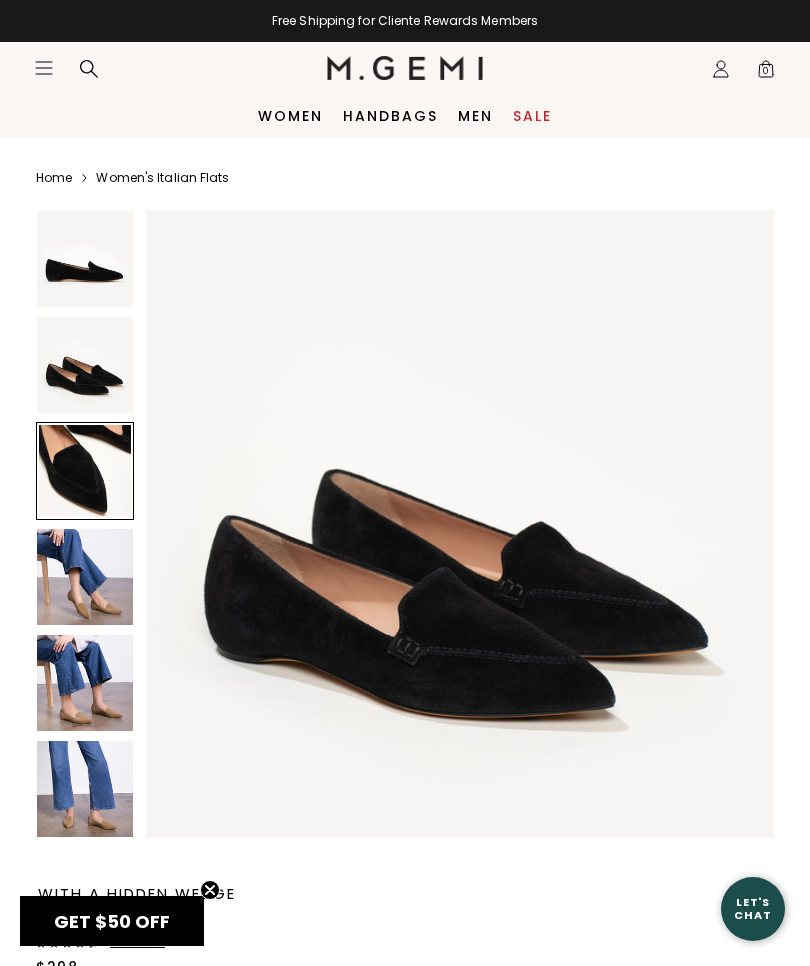 scroll, scrollTop: 1296, scrollLeft: 0, axis: vertical 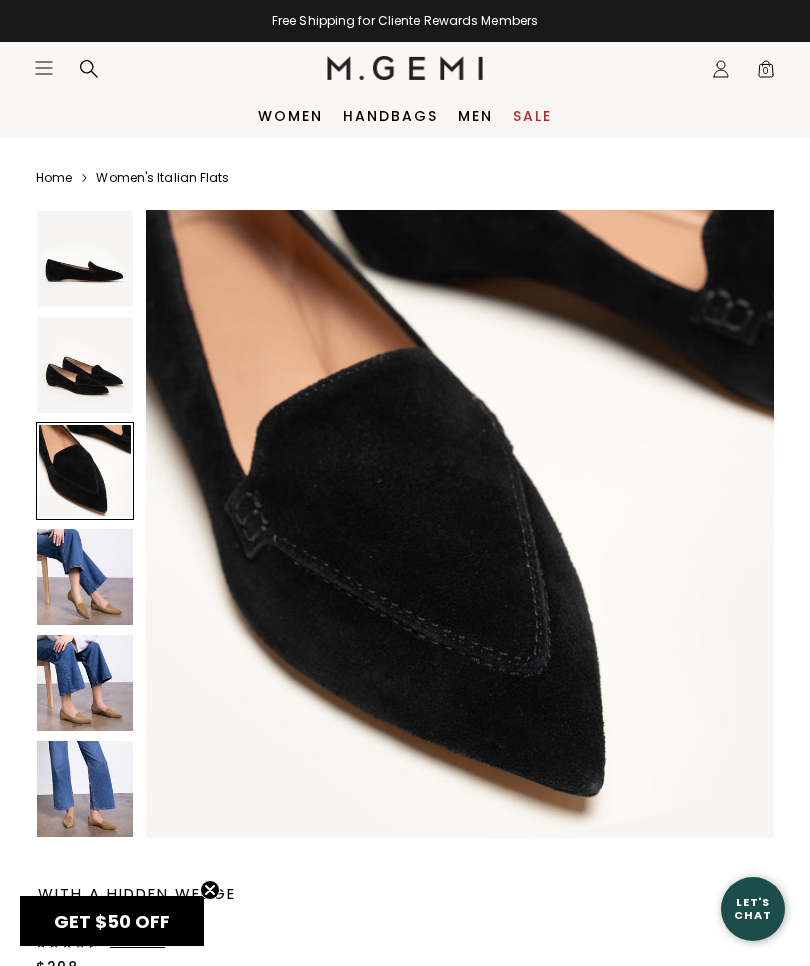 click at bounding box center (85, 577) 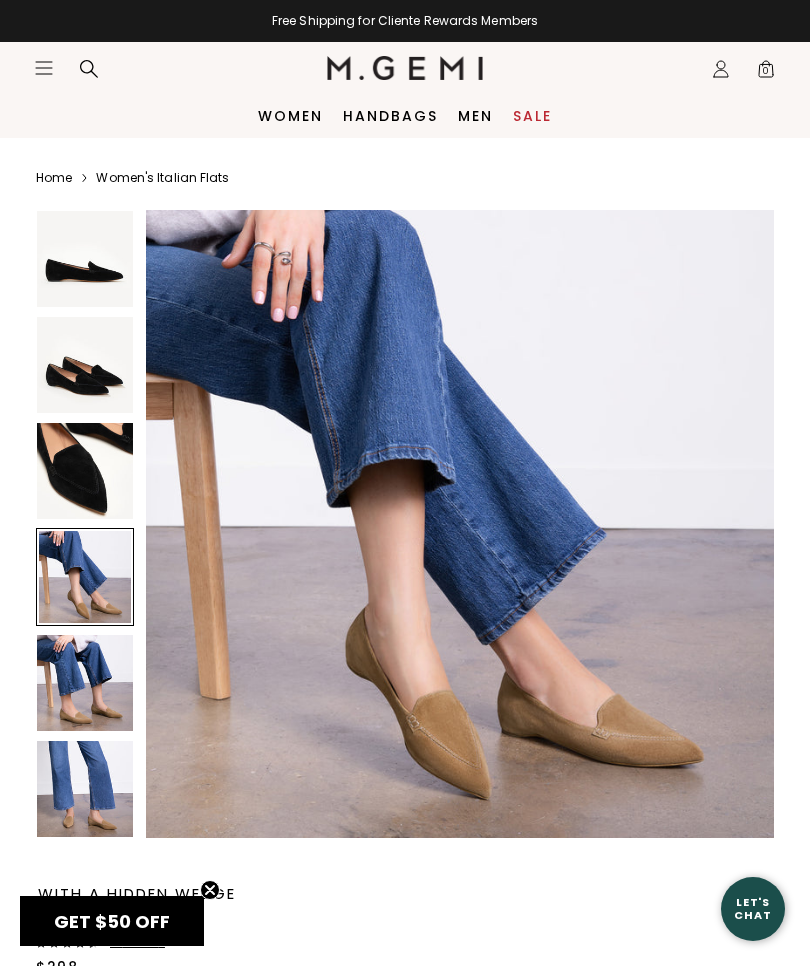 scroll, scrollTop: 1944, scrollLeft: 0, axis: vertical 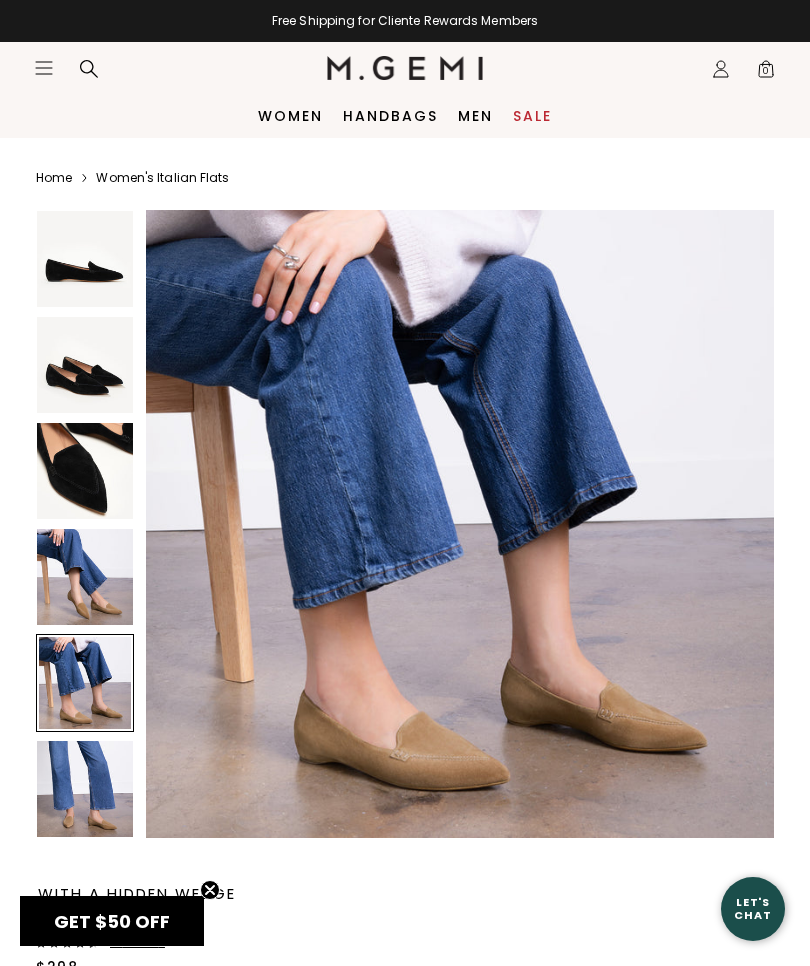 click at bounding box center (85, 789) 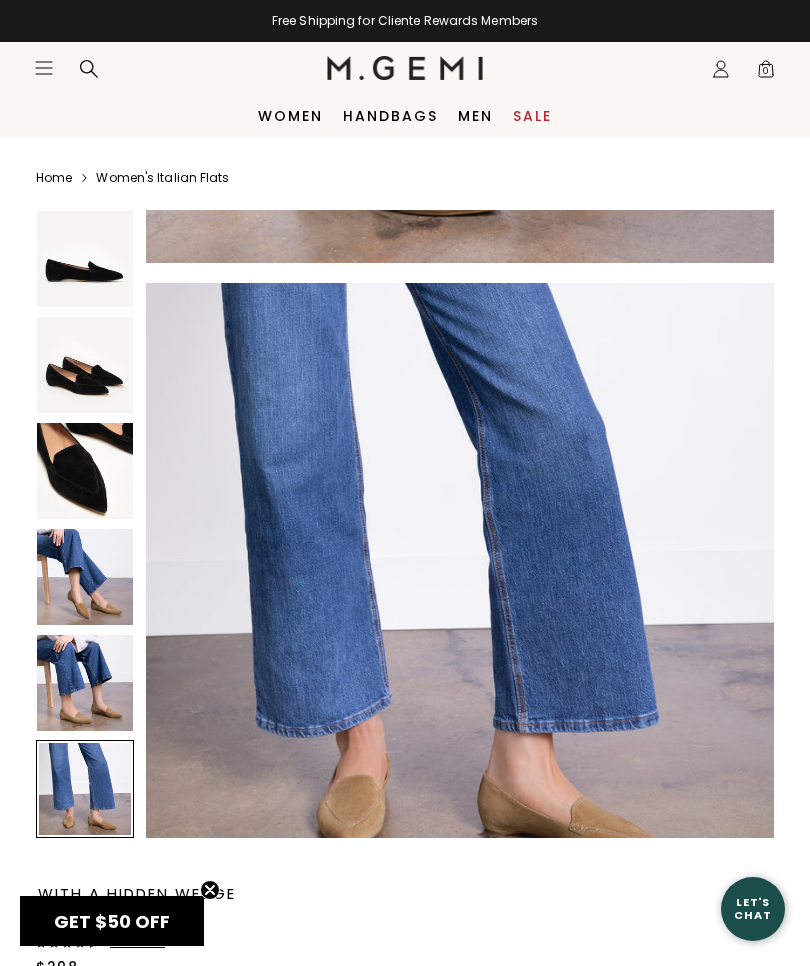 scroll, scrollTop: 3240, scrollLeft: 0, axis: vertical 